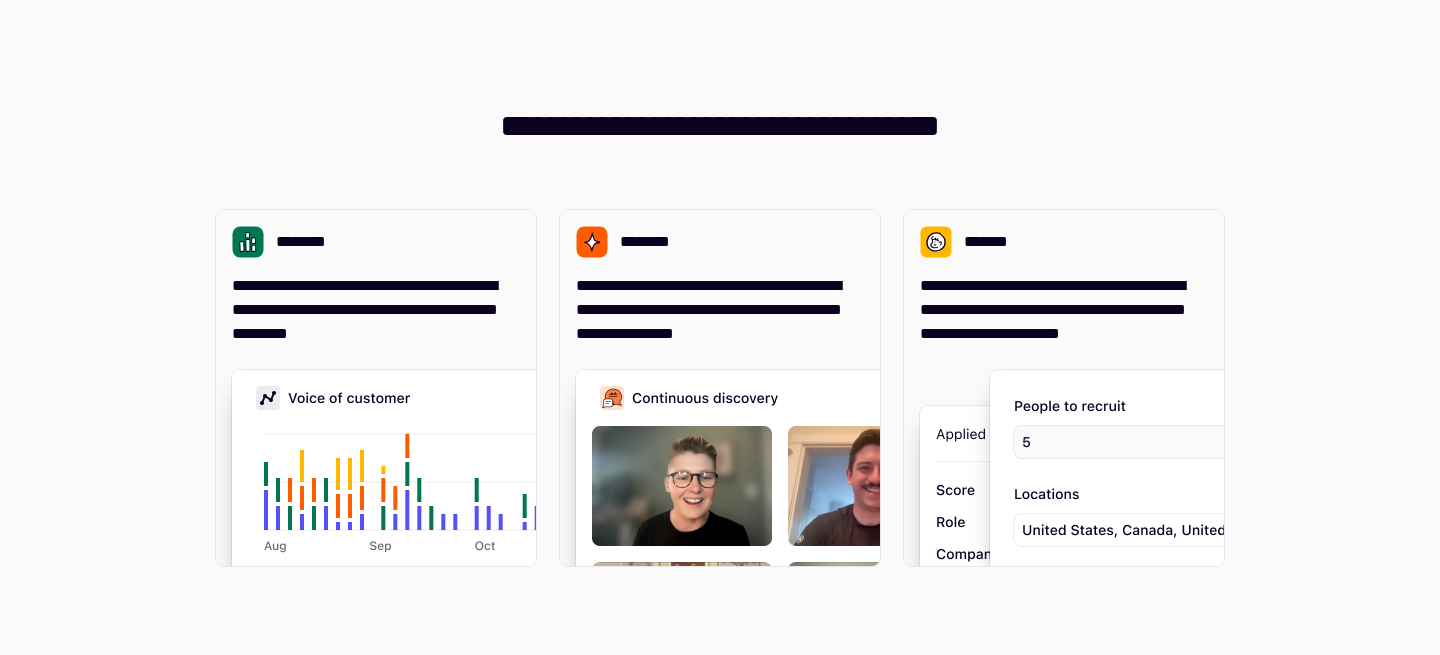 scroll, scrollTop: 0, scrollLeft: 0, axis: both 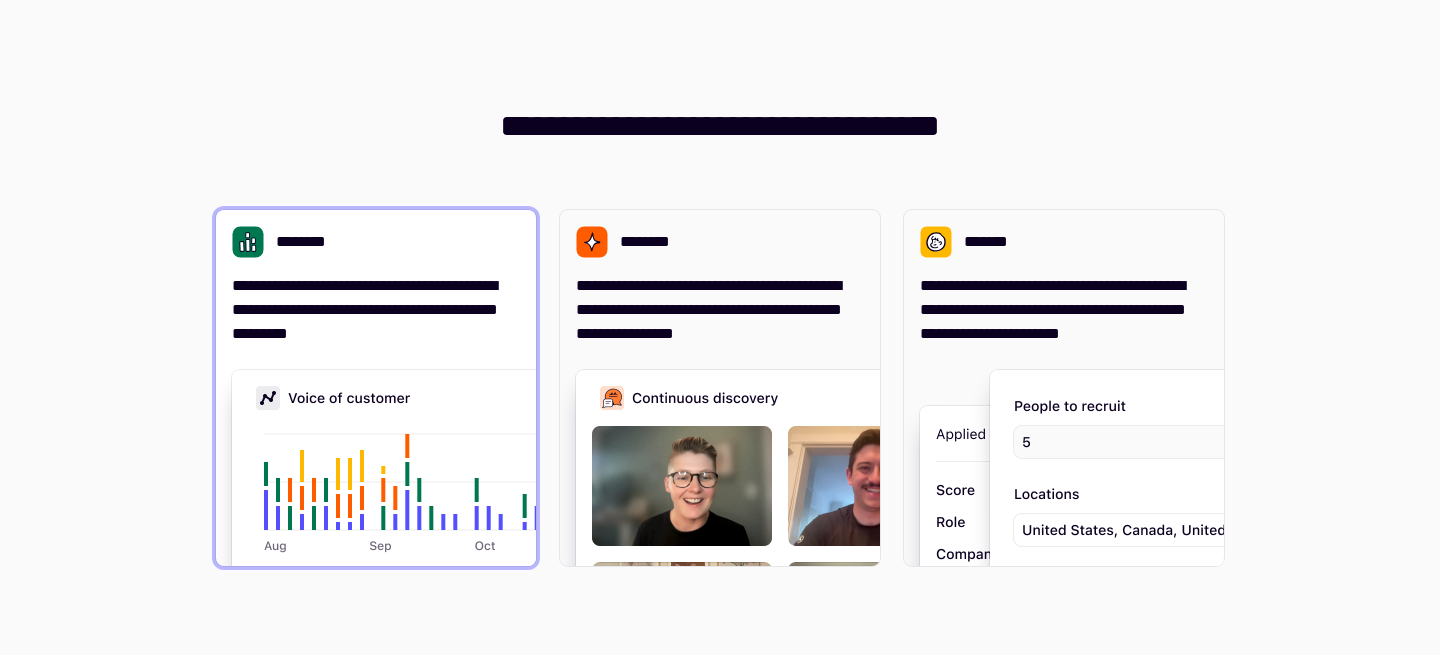 click on "**********" at bounding box center [376, 388] 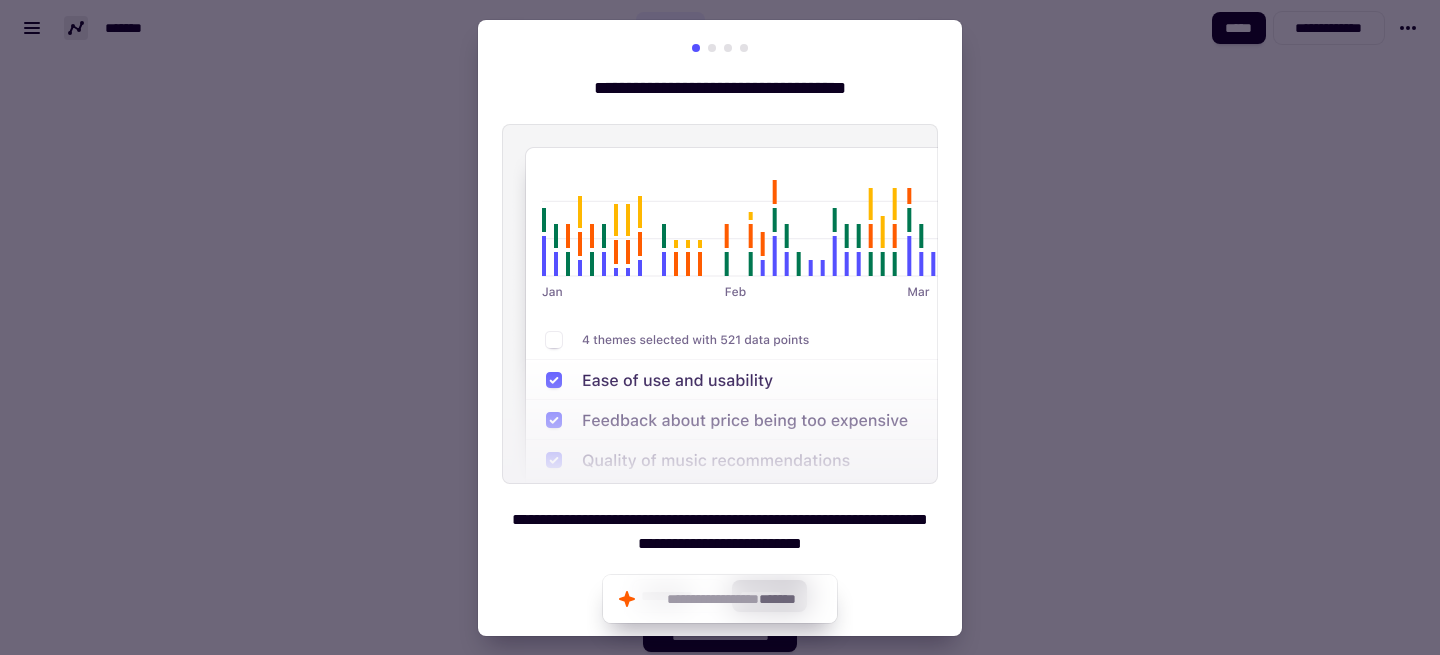 drag, startPoint x: 756, startPoint y: 217, endPoint x: 745, endPoint y: 217, distance: 11 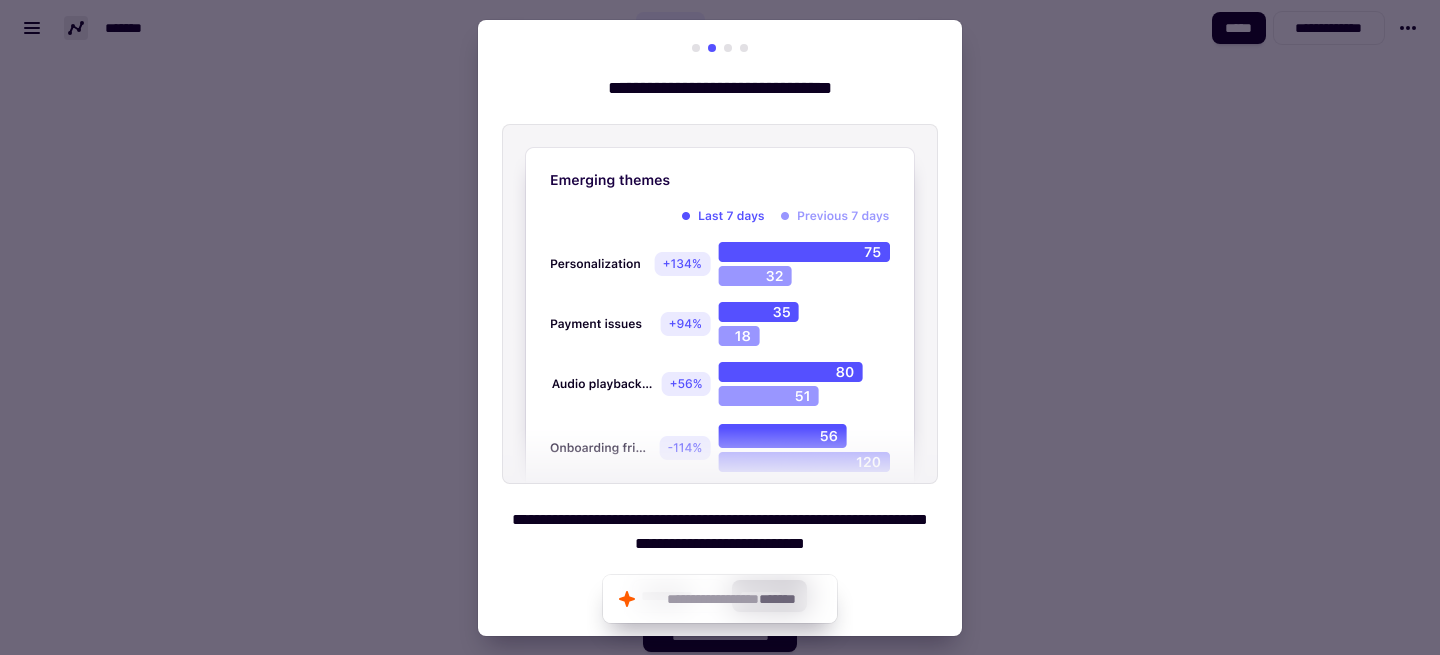 click at bounding box center [728, 48] 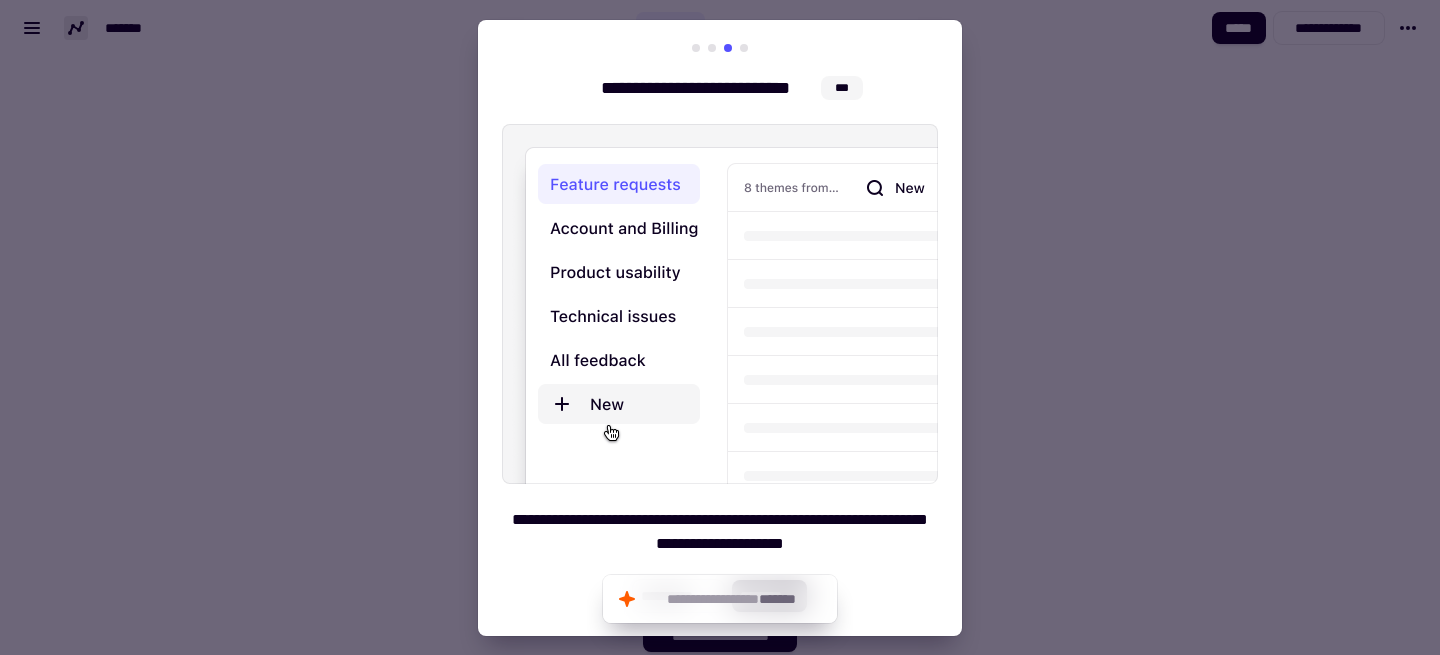 click at bounding box center (744, 48) 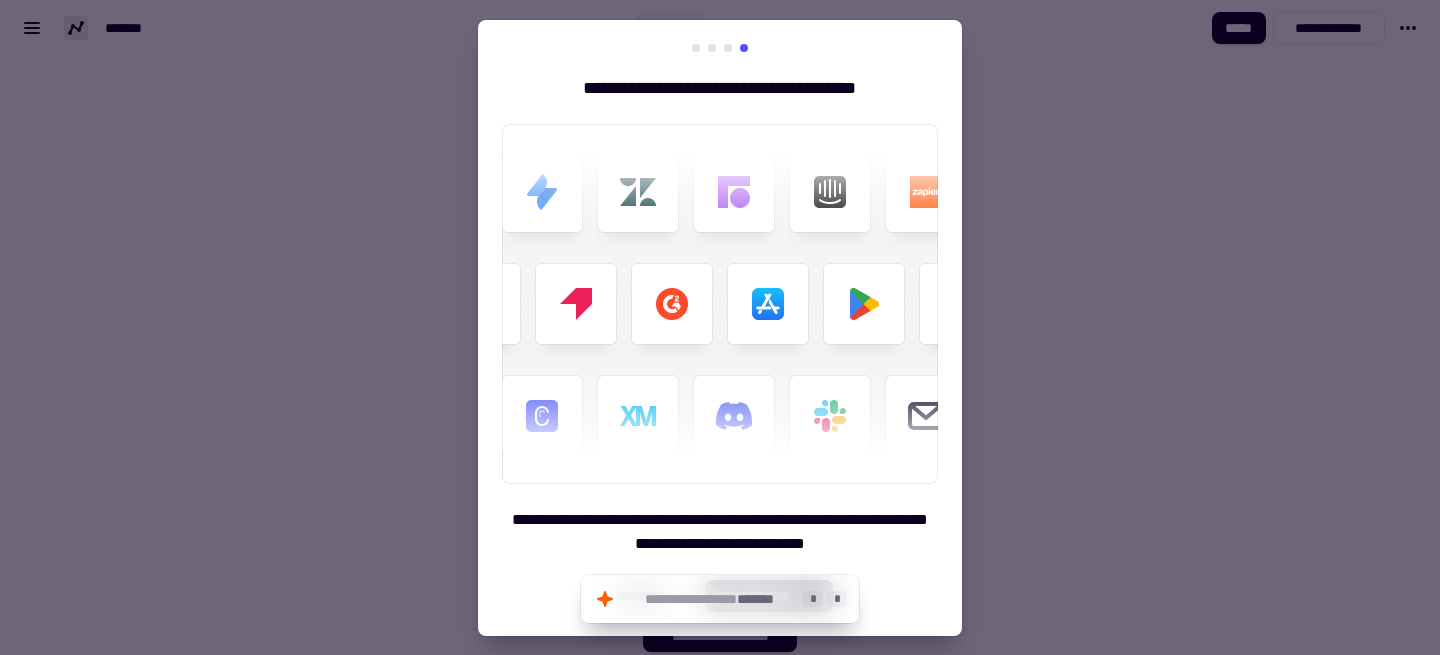click on "*******" 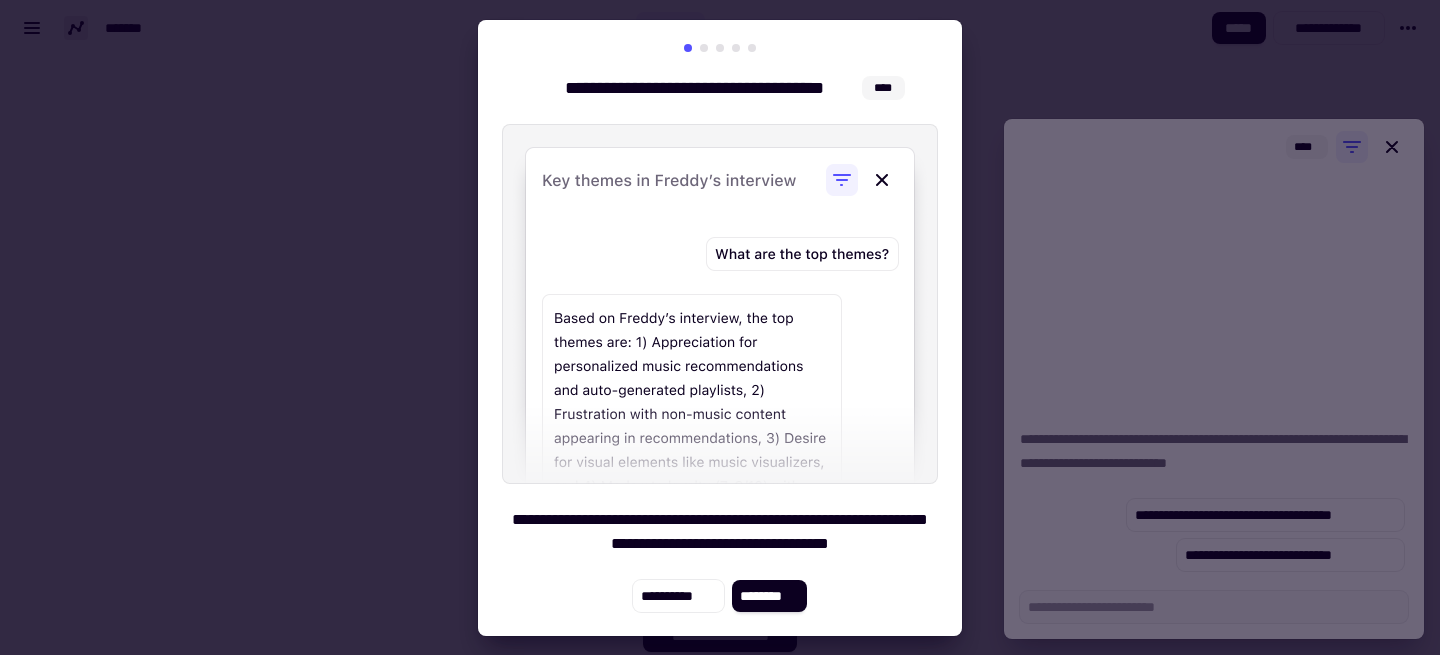 type on "*" 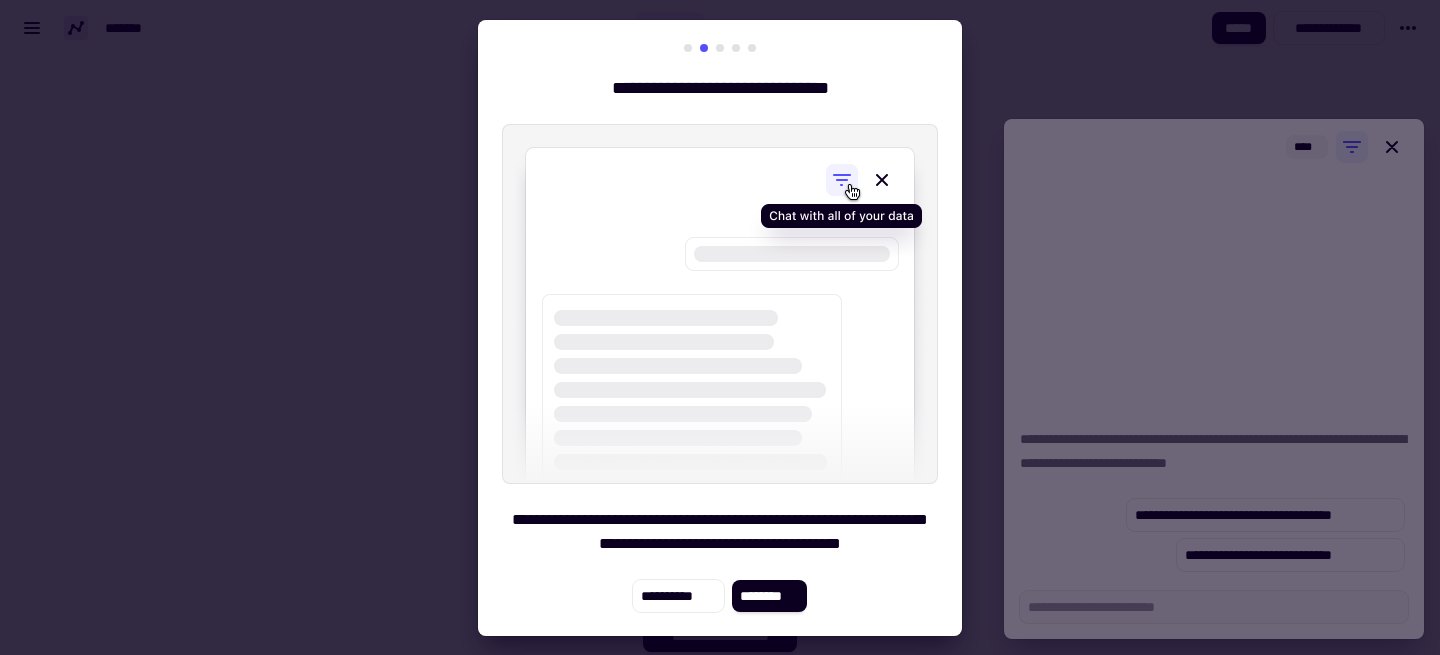 click at bounding box center (688, 48) 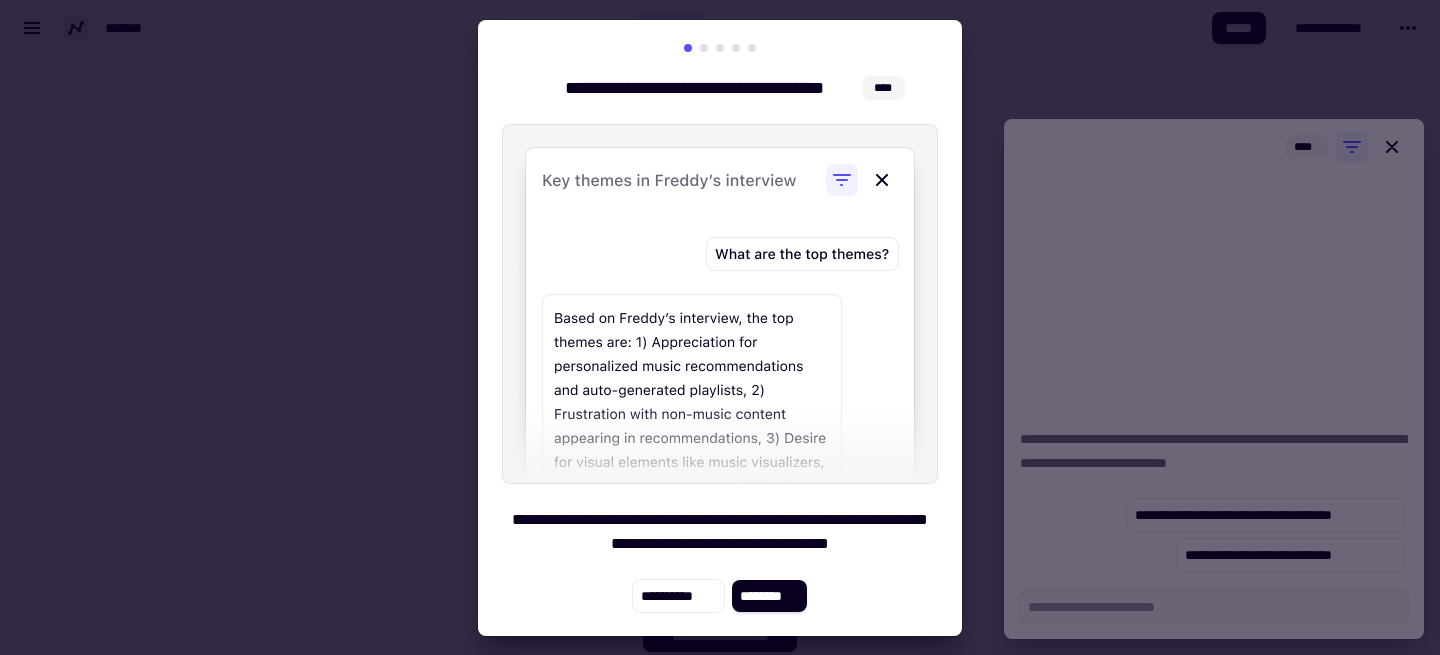 type 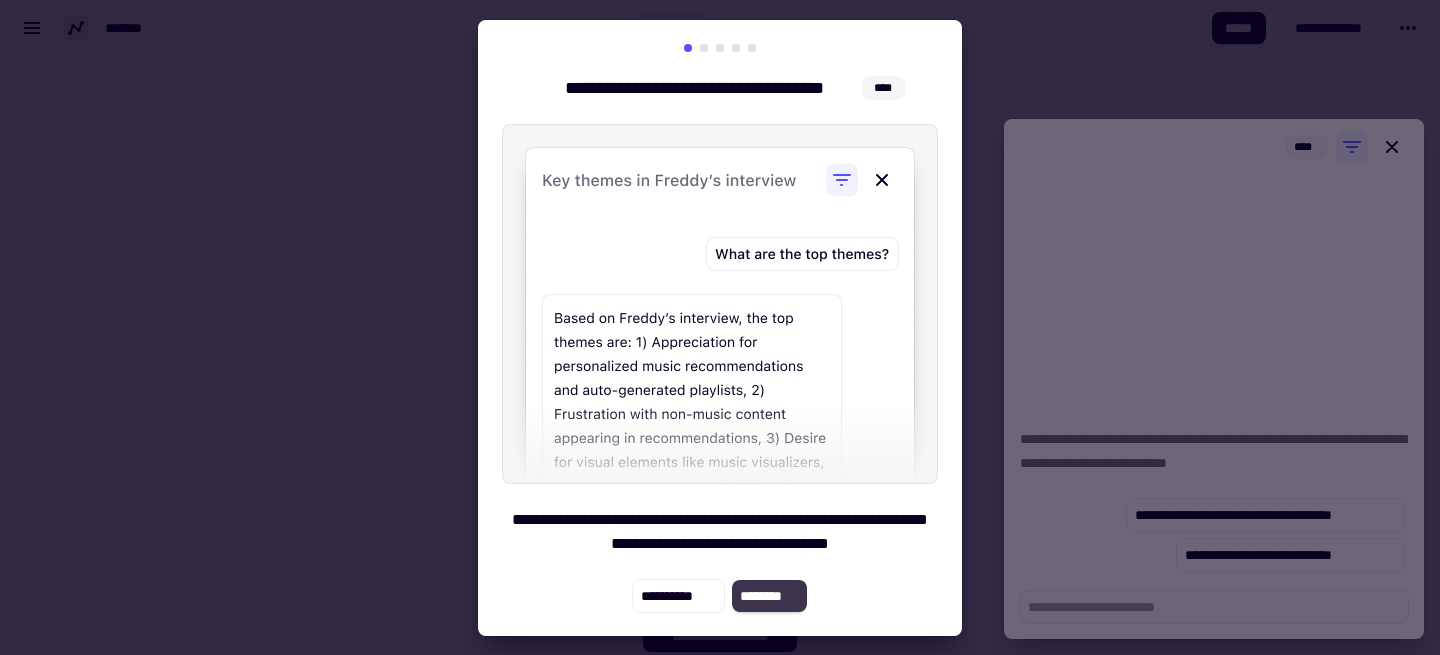 click on "********" 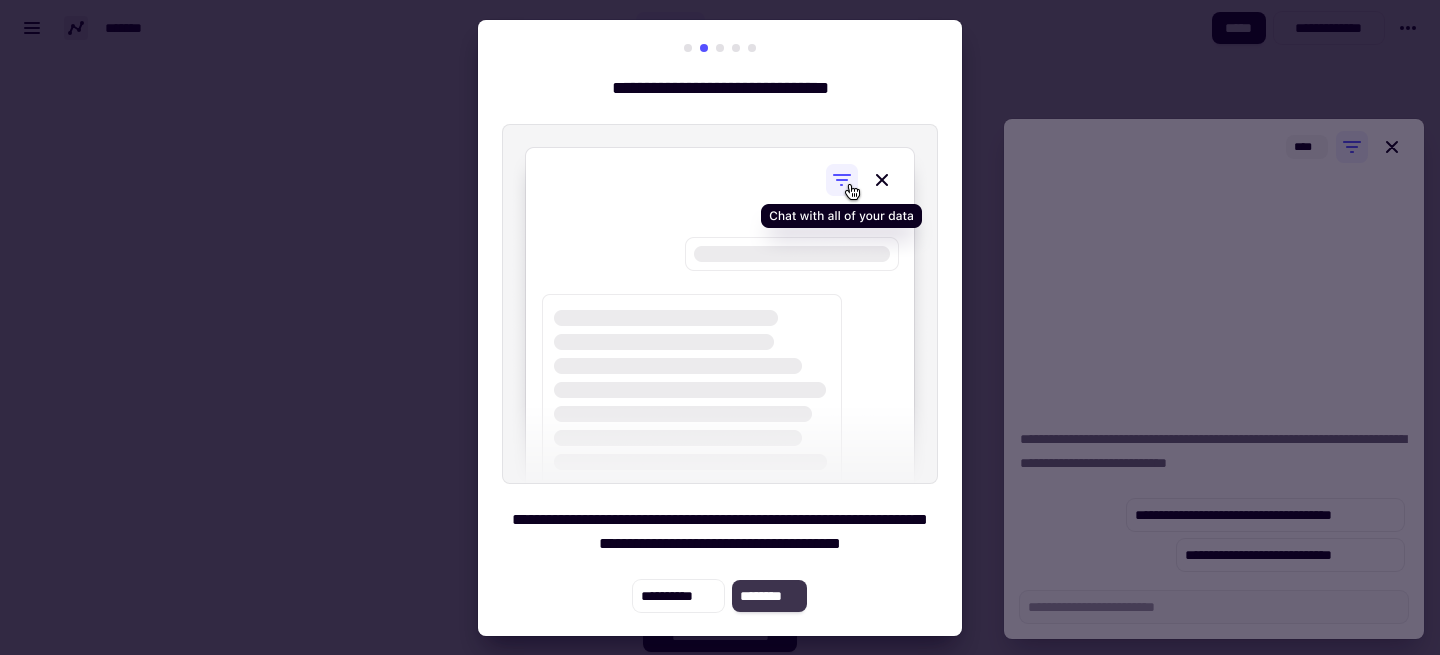 click on "********" 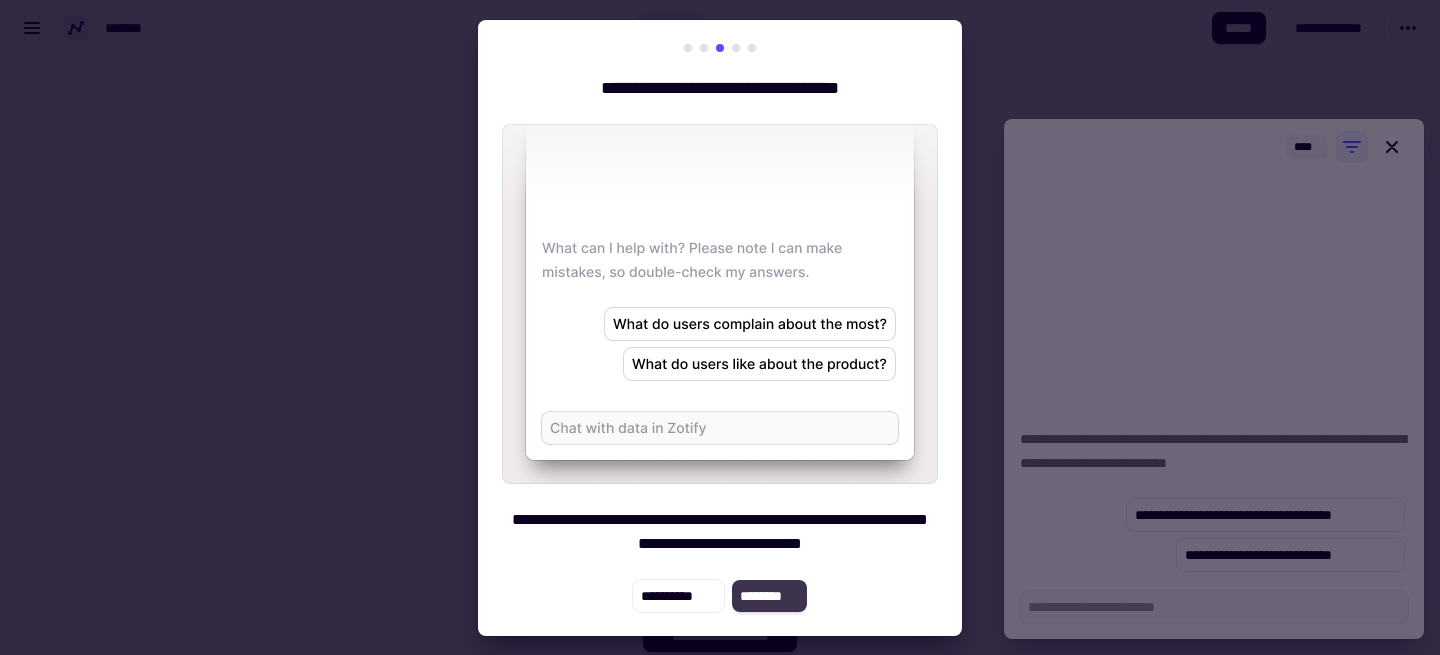 click on "********" 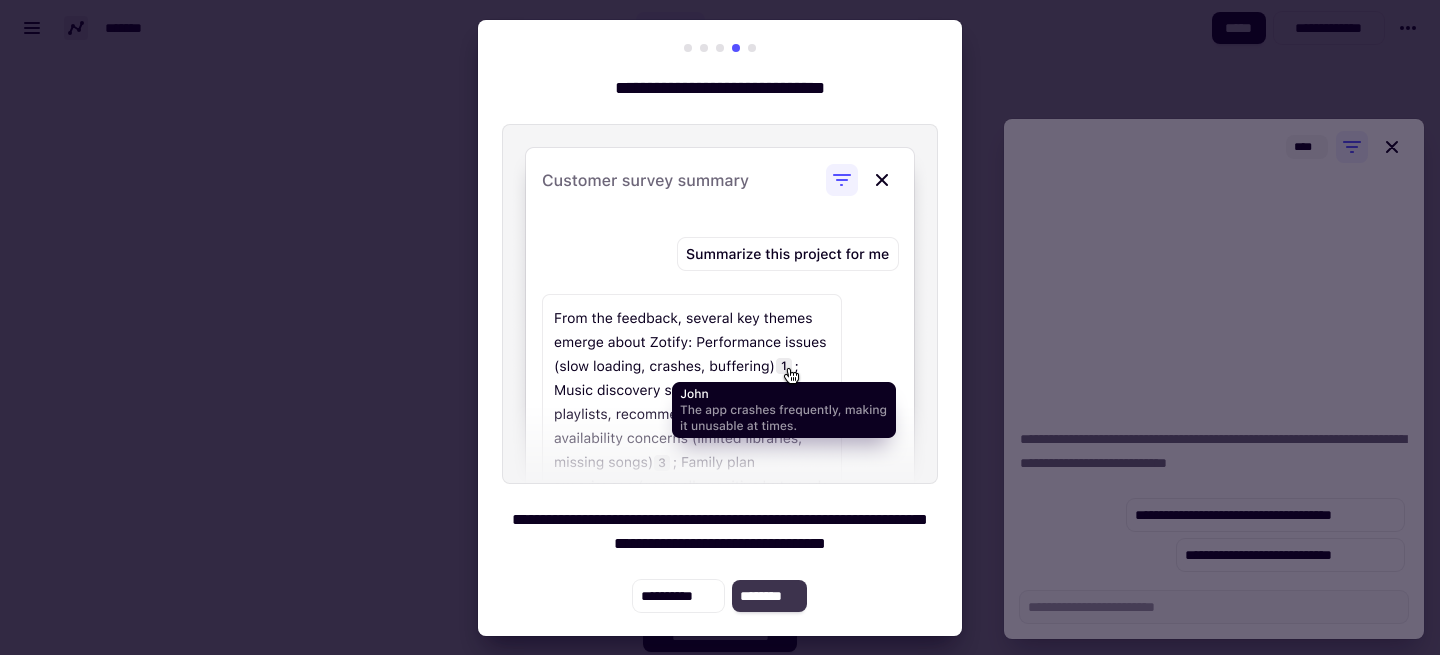 click on "********" 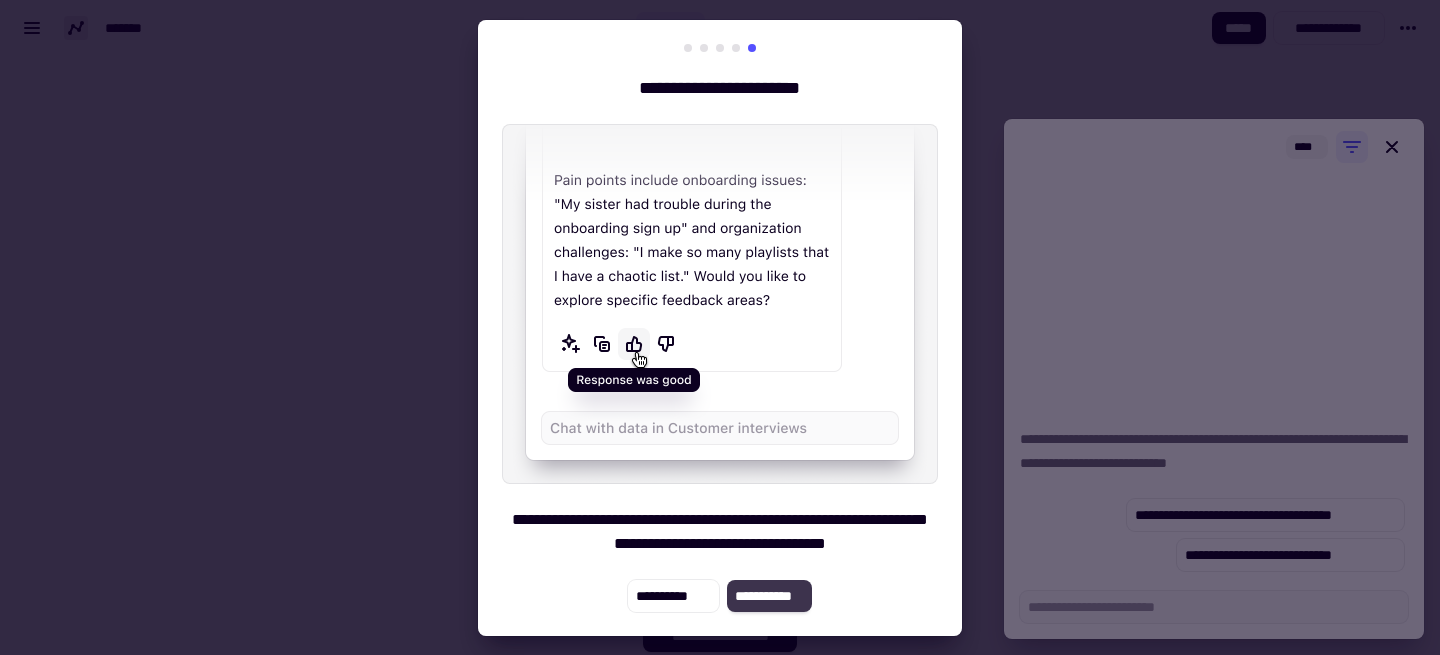 click on "**********" 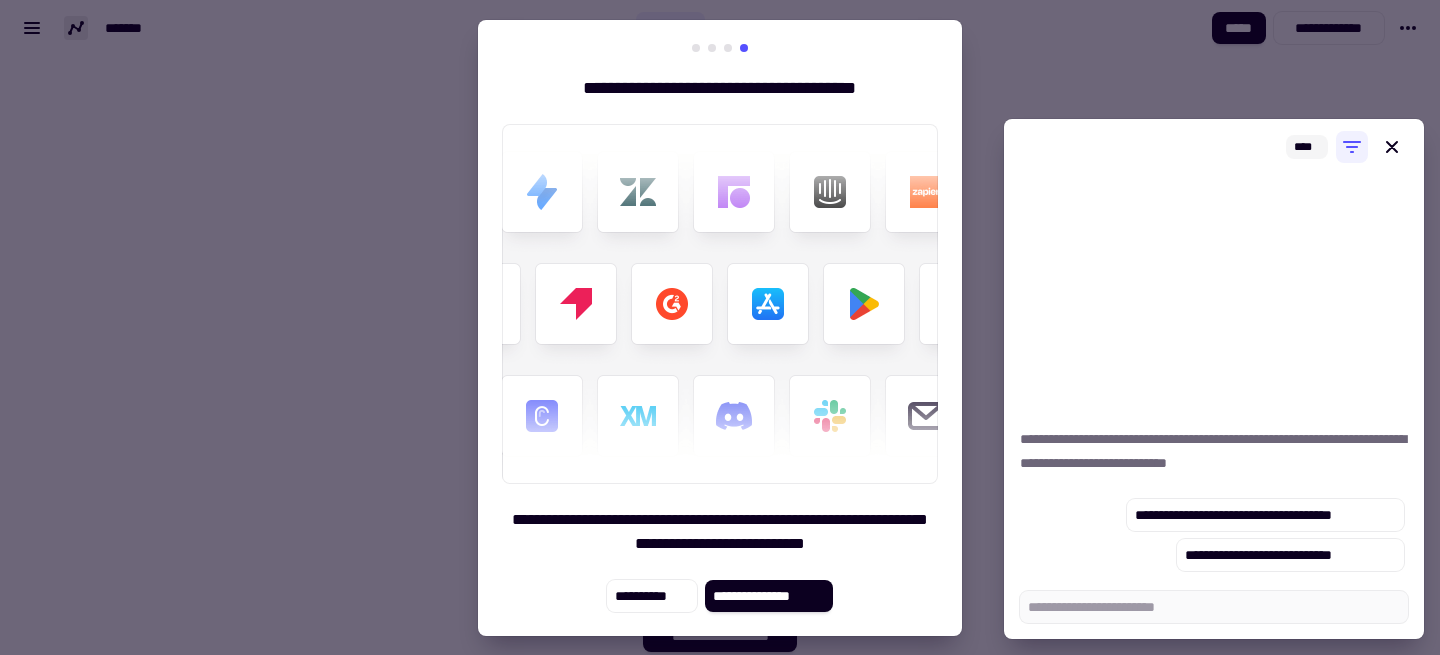 click at bounding box center [720, 327] 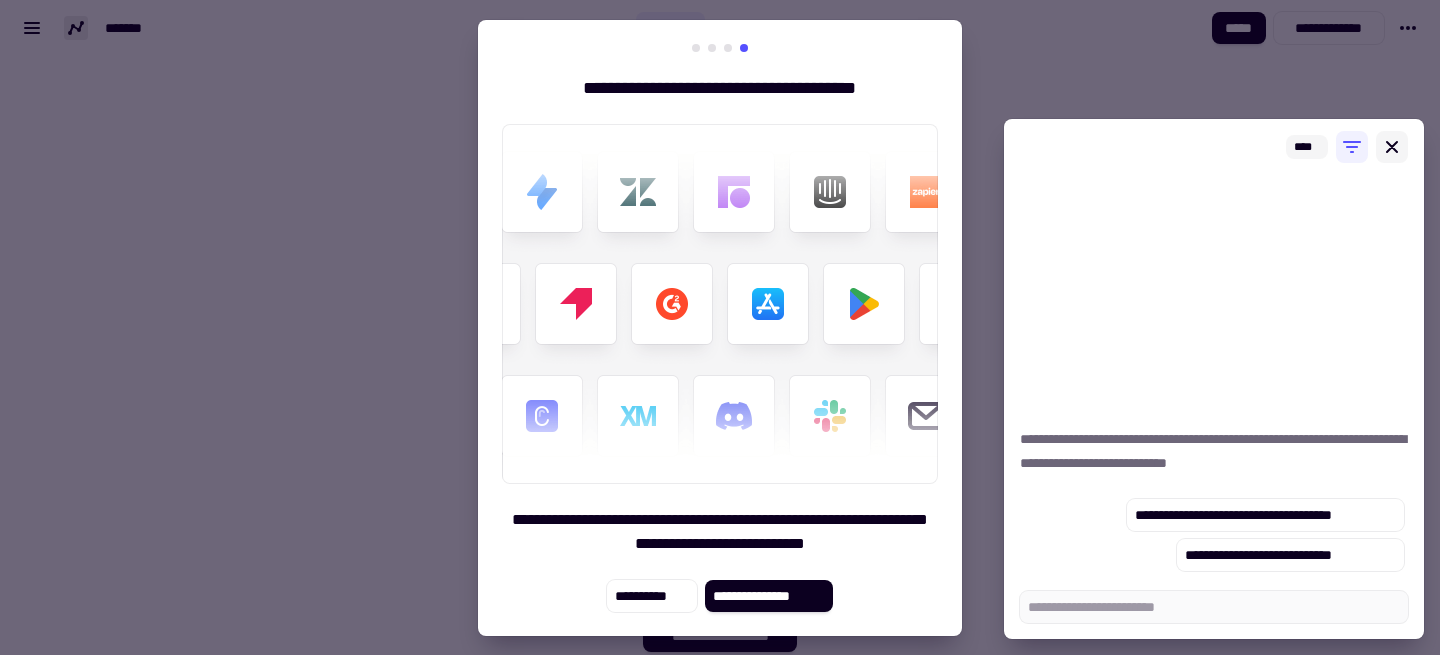 click 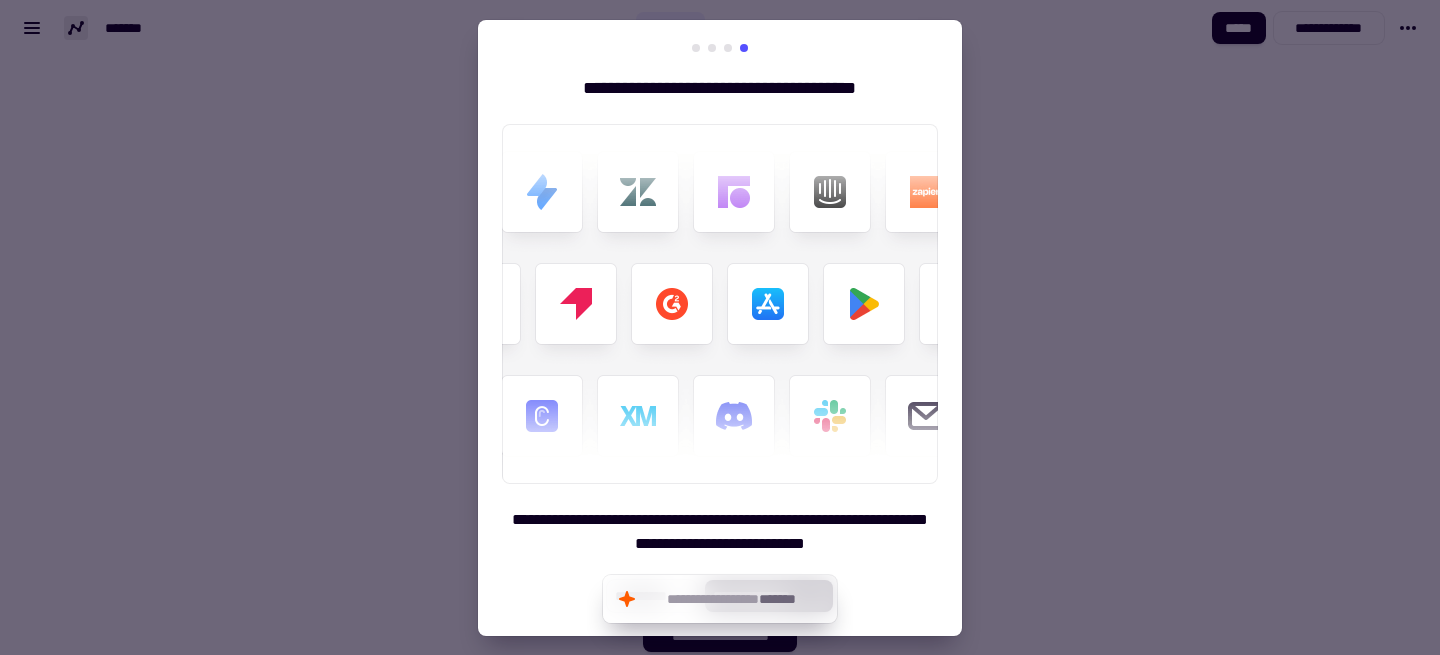 click at bounding box center [720, 327] 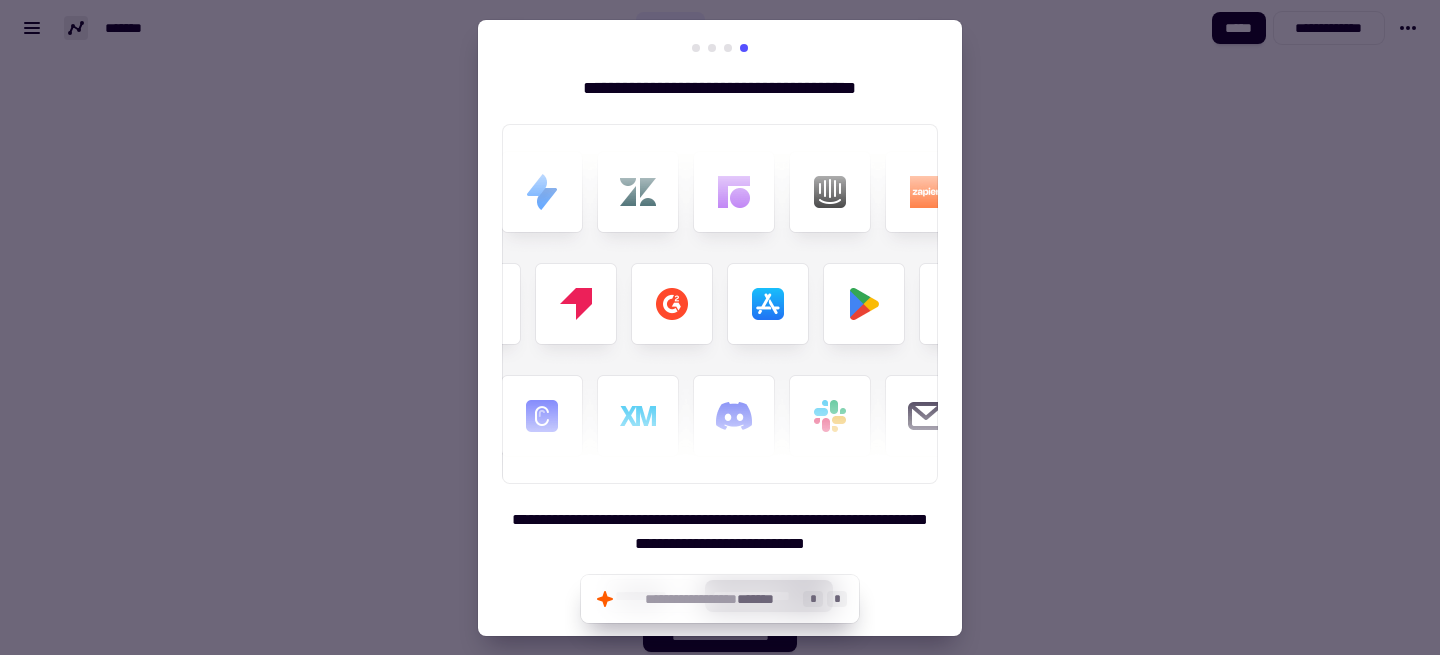 click on "*******" 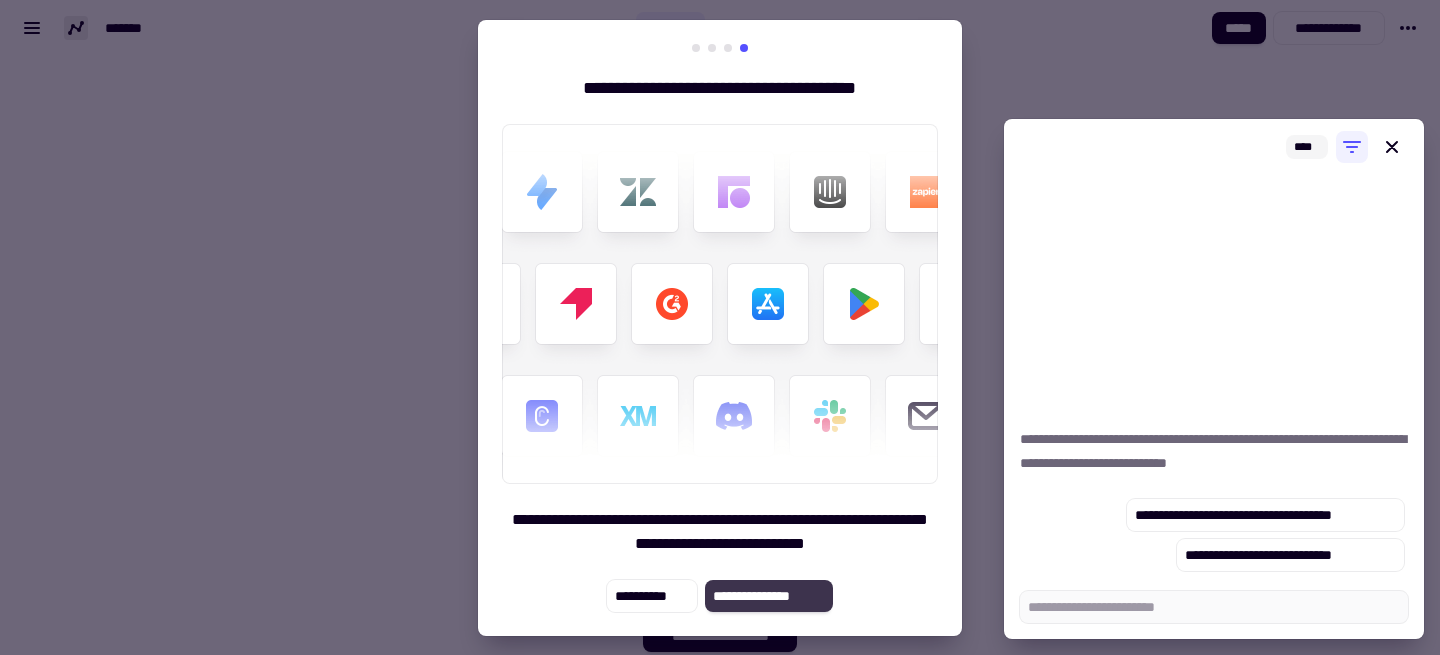 click on "**********" 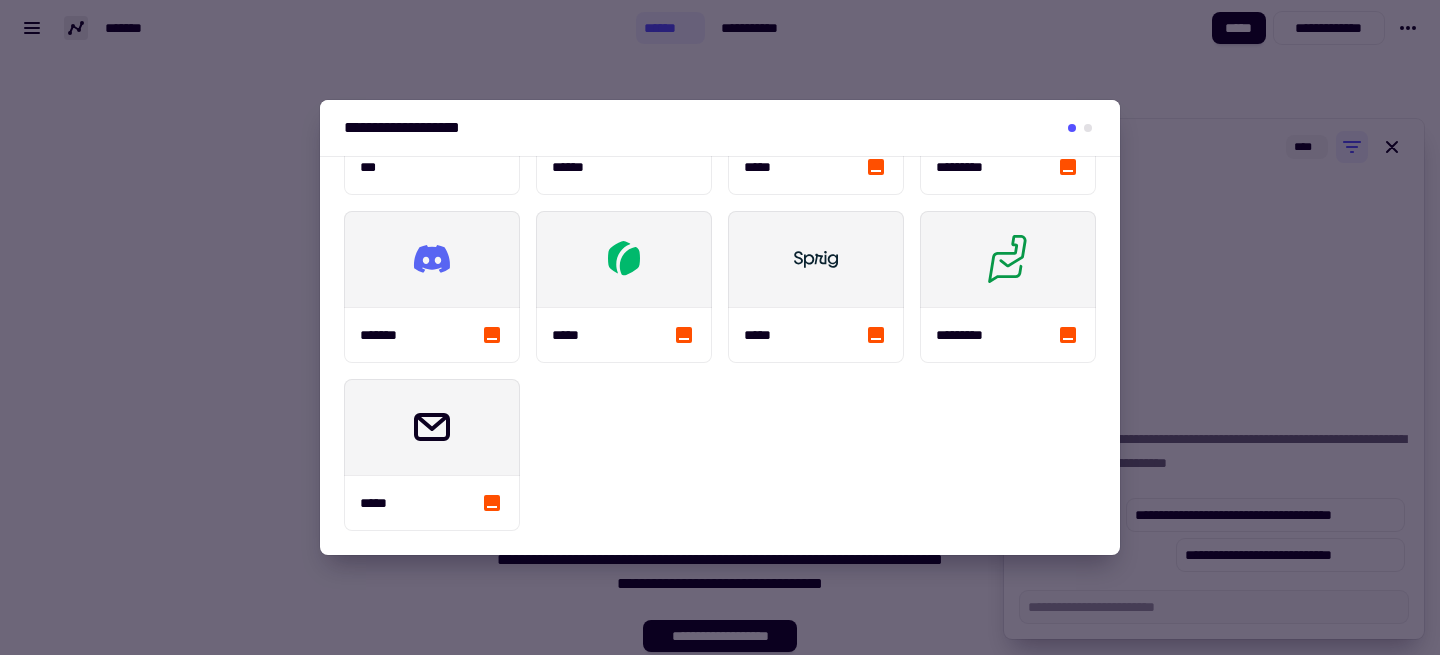 scroll, scrollTop: 0, scrollLeft: 0, axis: both 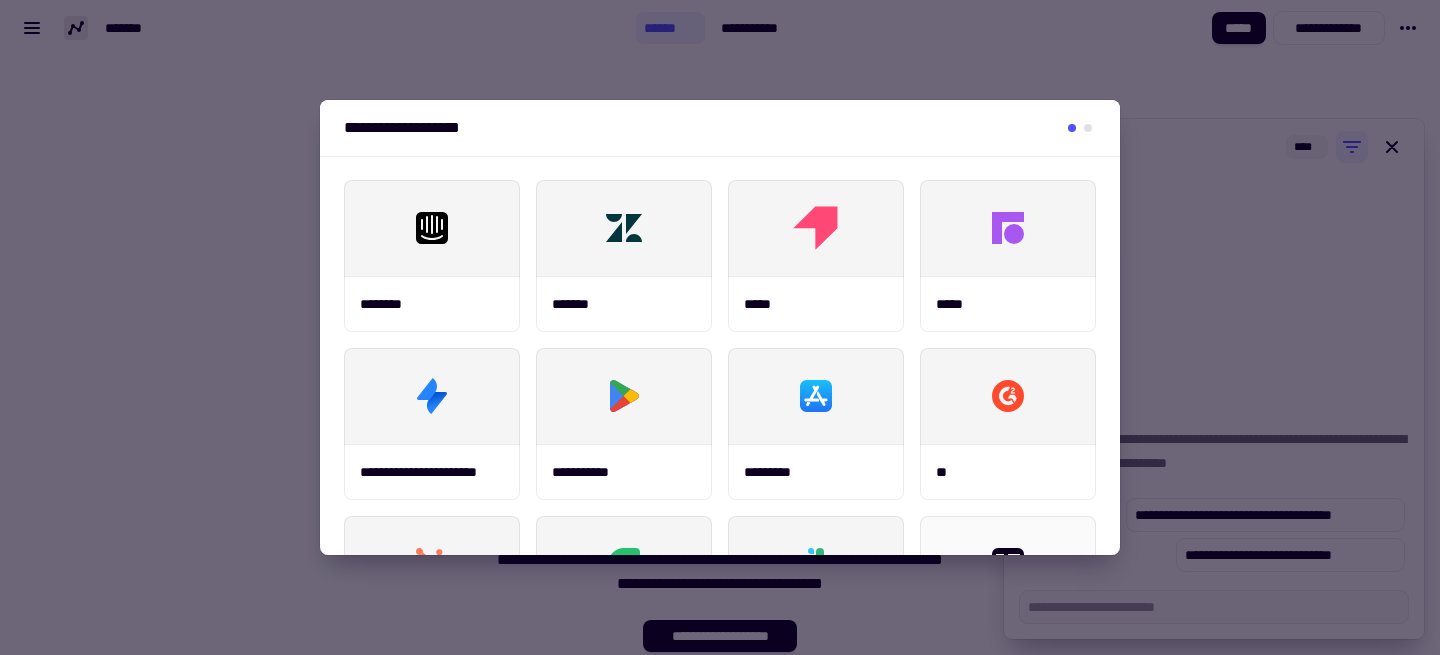 click at bounding box center (720, 327) 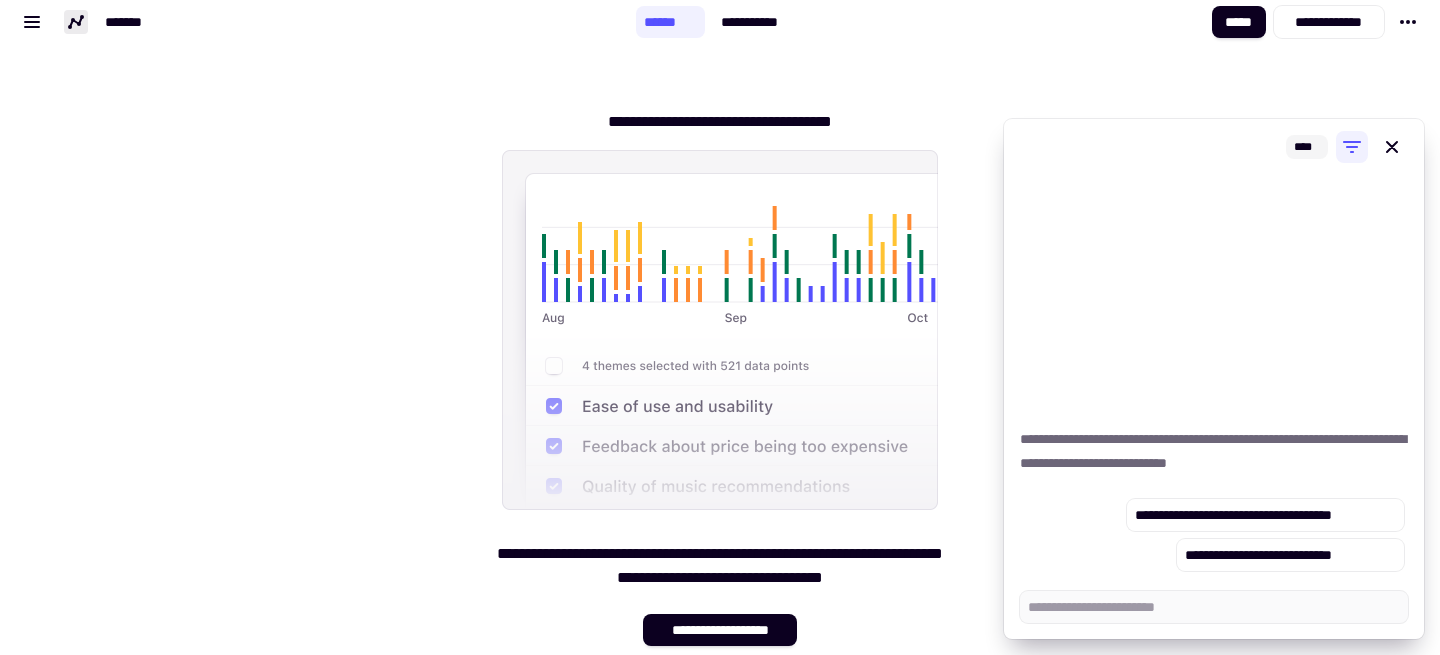 scroll, scrollTop: 7, scrollLeft: 0, axis: vertical 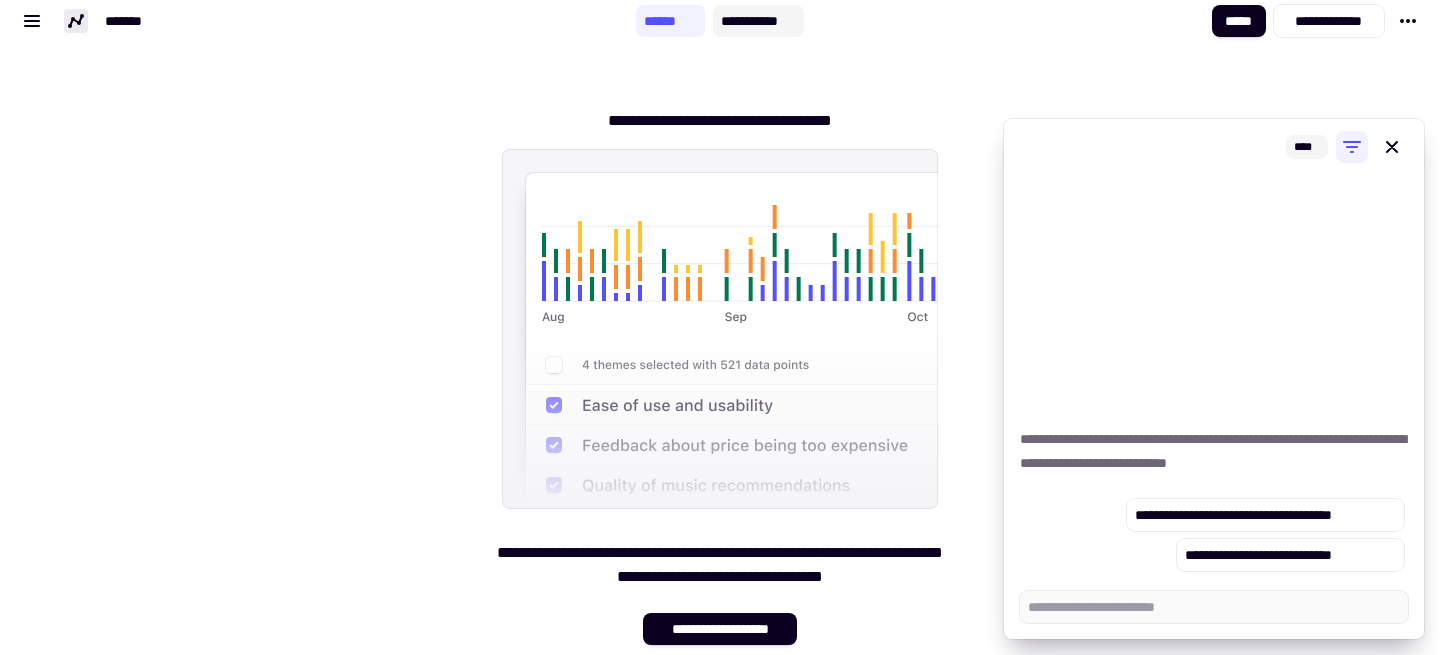 click on "**********" 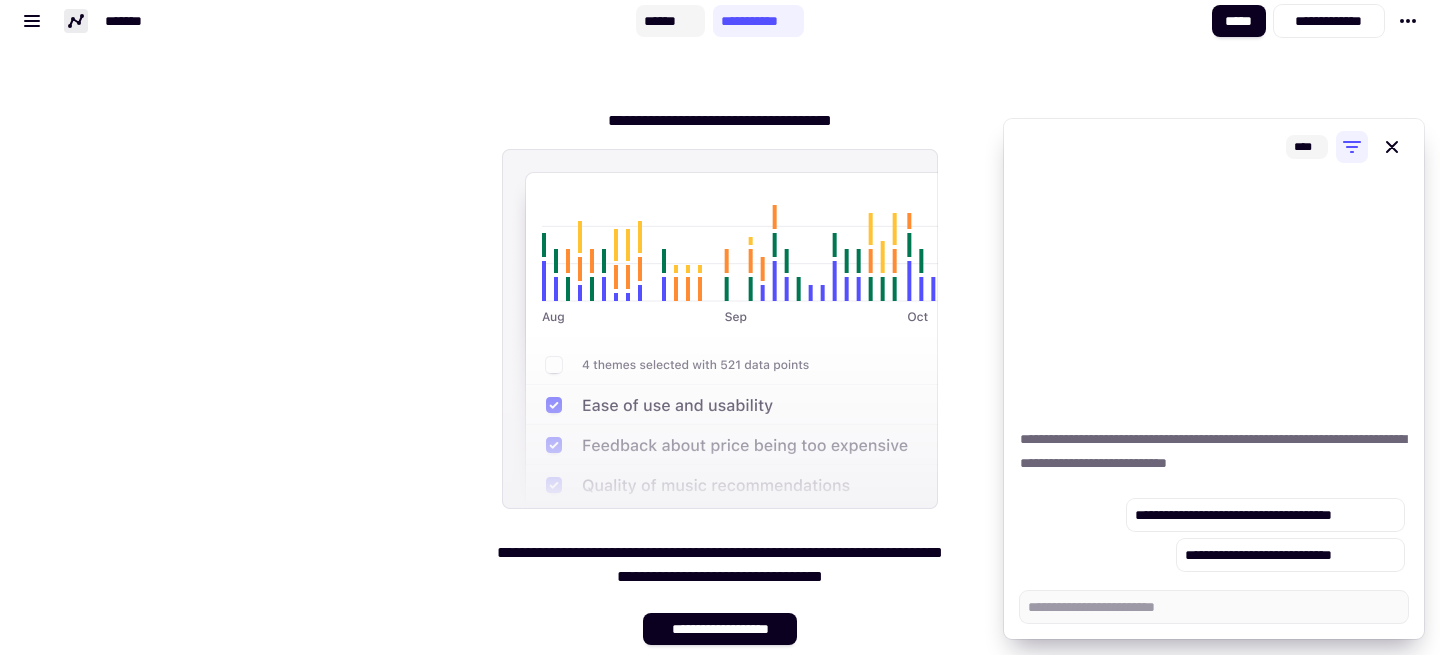 click on "******" 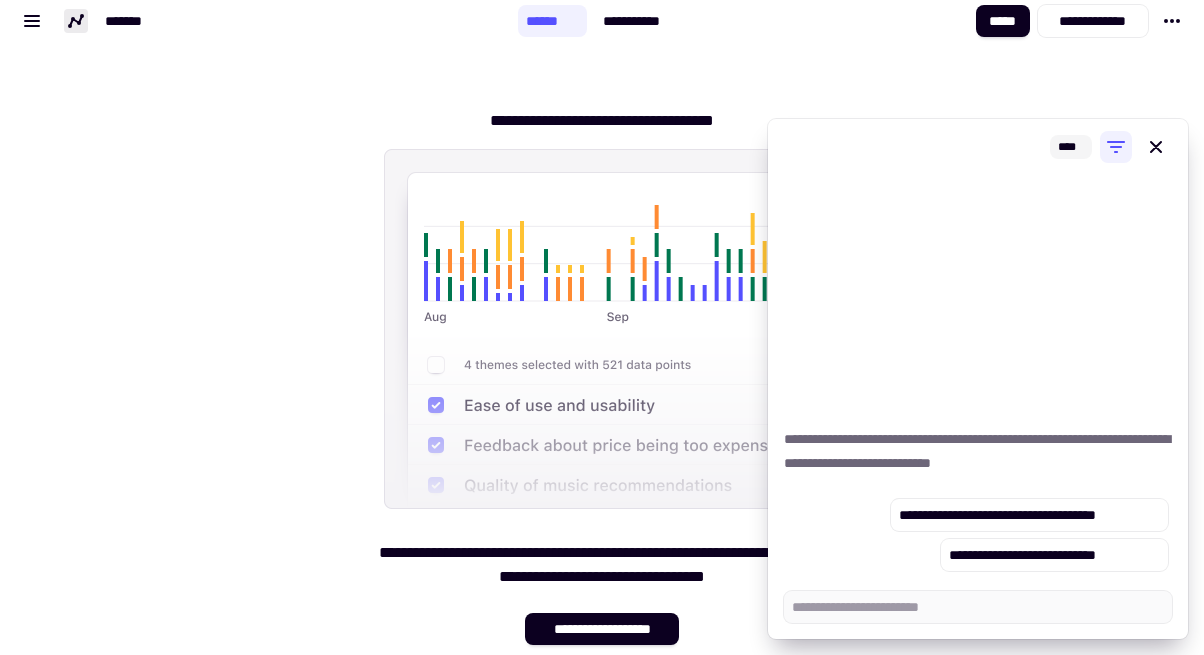 type on "*" 